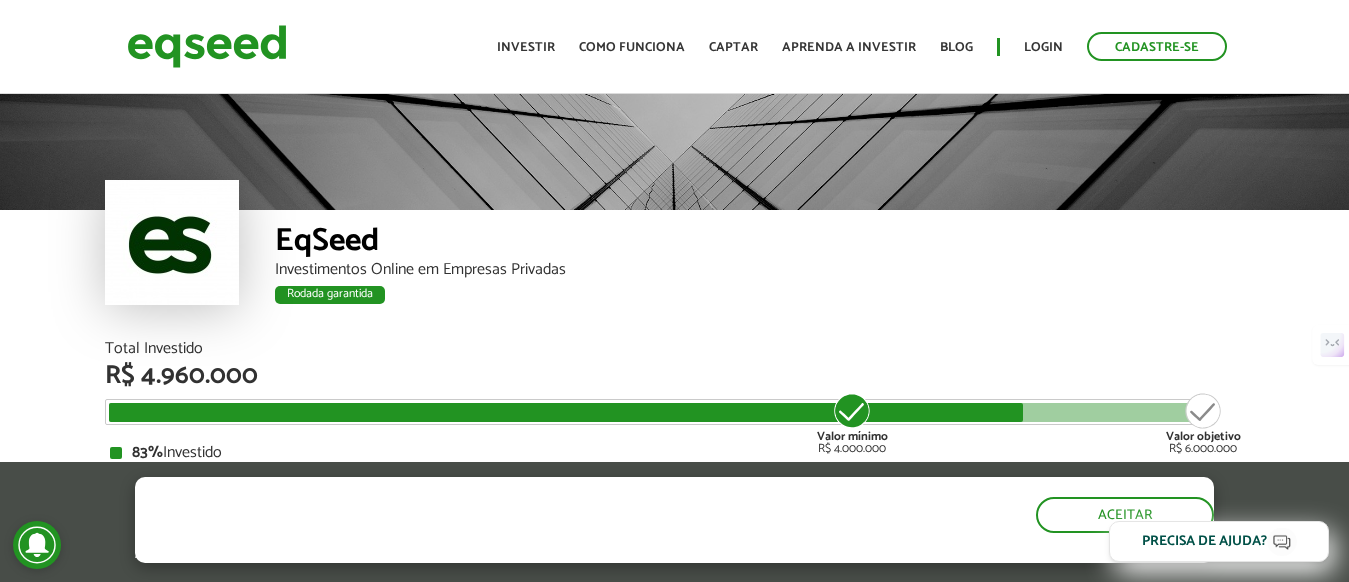 scroll, scrollTop: 0, scrollLeft: 0, axis: both 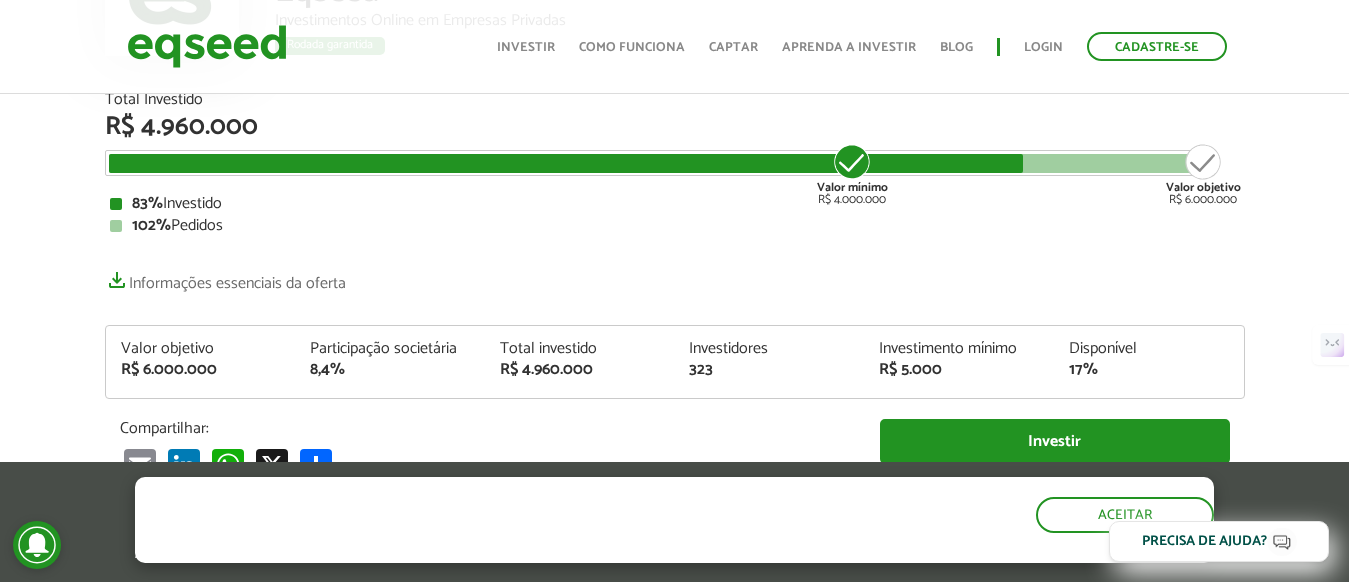click on "Total Investido
R$ 4.960.000
Valor mínimo R$ 4.000.000
Valor objetivo R$ 6.000.000
83%  Investido
102%  Pedidos
Informações essenciais da oferta
Valor objetivo
R$ 6.000.000
Participação societária
8,4%
Total investido
R$ 4.960.000
Investidores
323
Investimento mínimo
R$ 5.000
Disponível
17%" at bounding box center (675, 308) 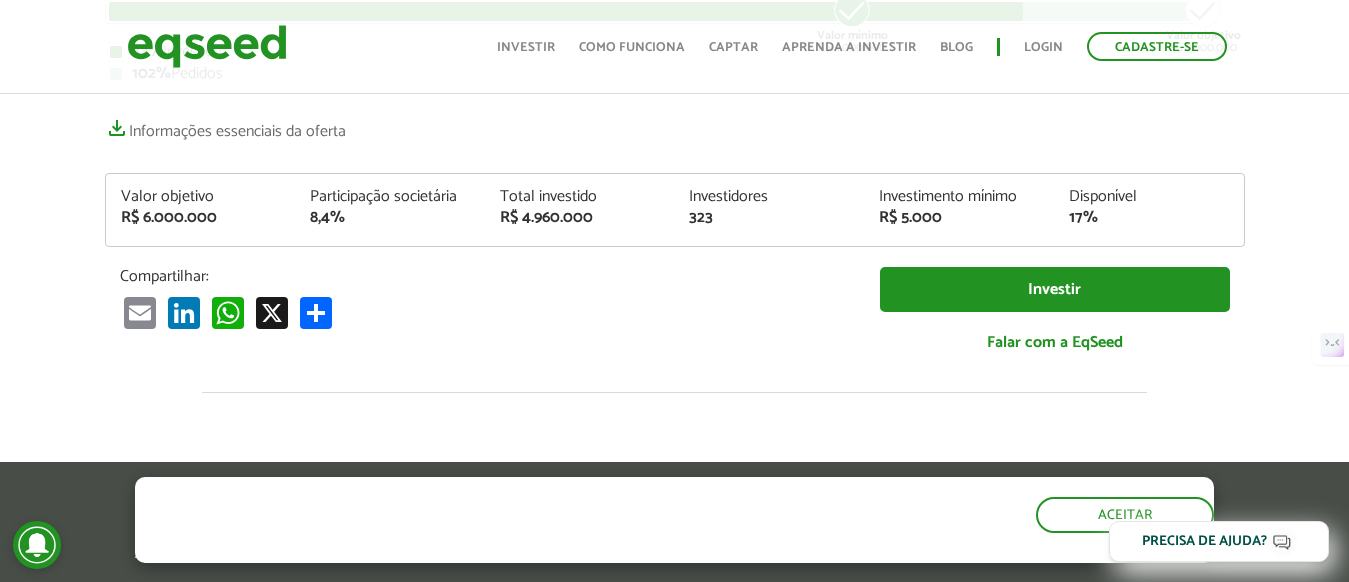 scroll, scrollTop: 400, scrollLeft: 0, axis: vertical 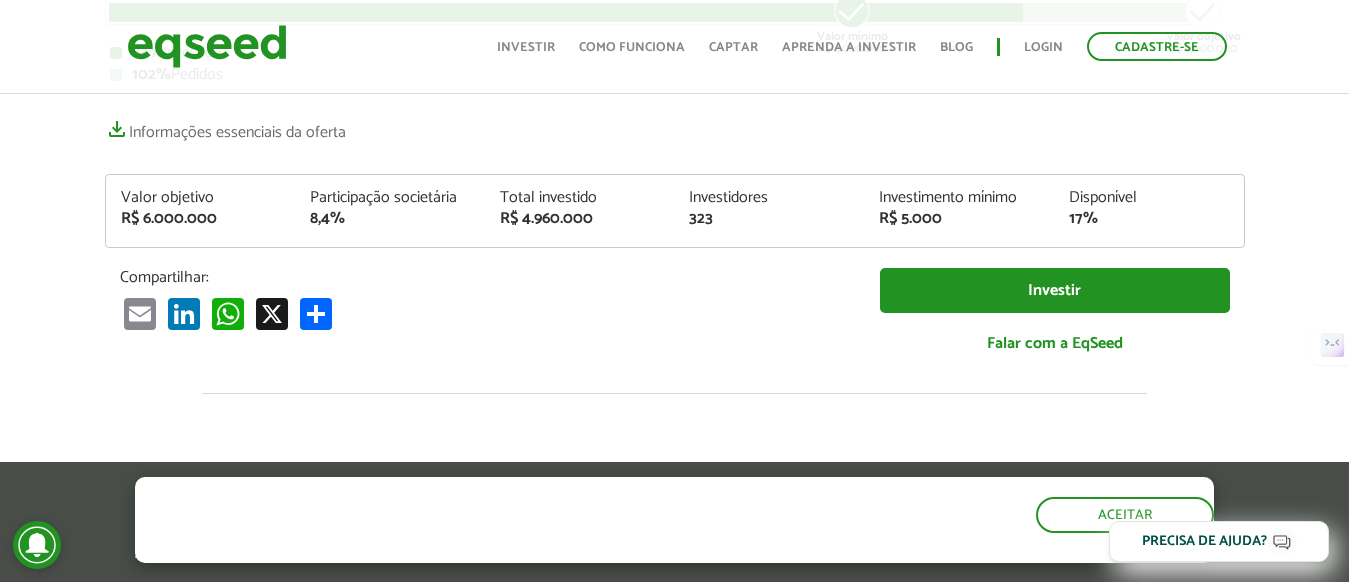 click on "Total Investido
R$ 4.960.000
Valor mínimo R$ 4.000.000
Valor objetivo R$ 6.000.000
83%  Investido
102%  Pedidos
Informações essenciais da oferta
Valor objetivo
R$ 6.000.000
Participação societária
8,4%
Total investido
R$ 4.960.000
Investidores
323
Investimento mínimo
R$ 5.000
Disponível
17%" at bounding box center [675, 157] 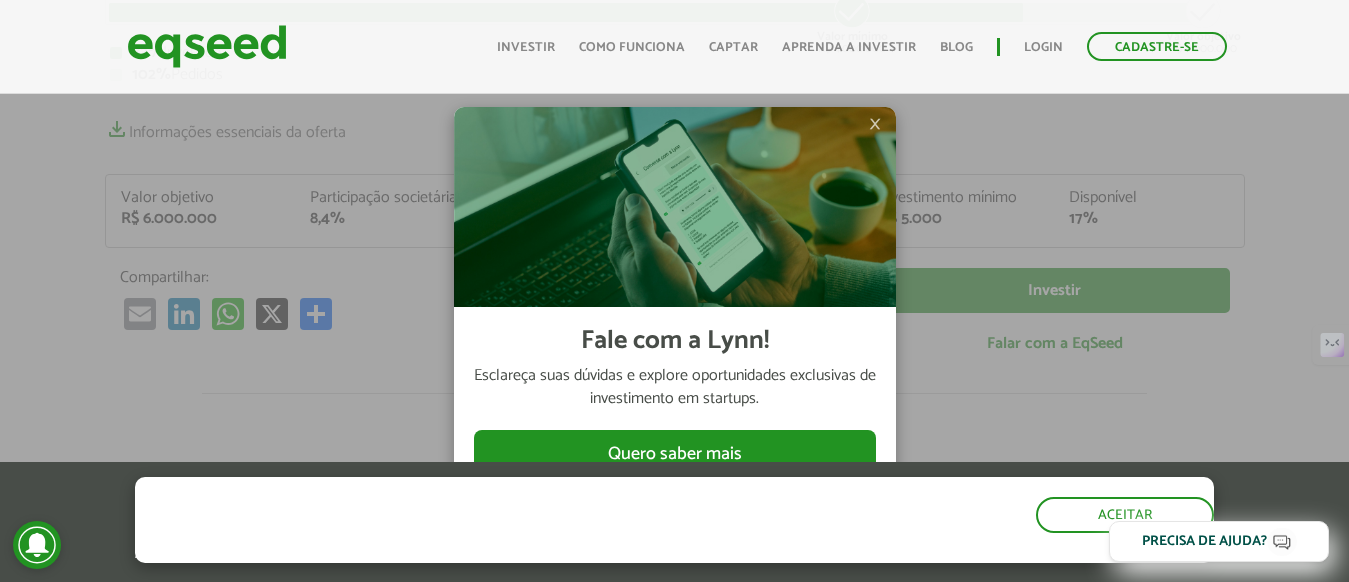 click on "×
Fale com a Lynn!
Esclareça suas dúvidas e explore oportunidades exclusivas de   investimento em startups.
Quero saber mais
Não ver mais isso" at bounding box center (675, 320) 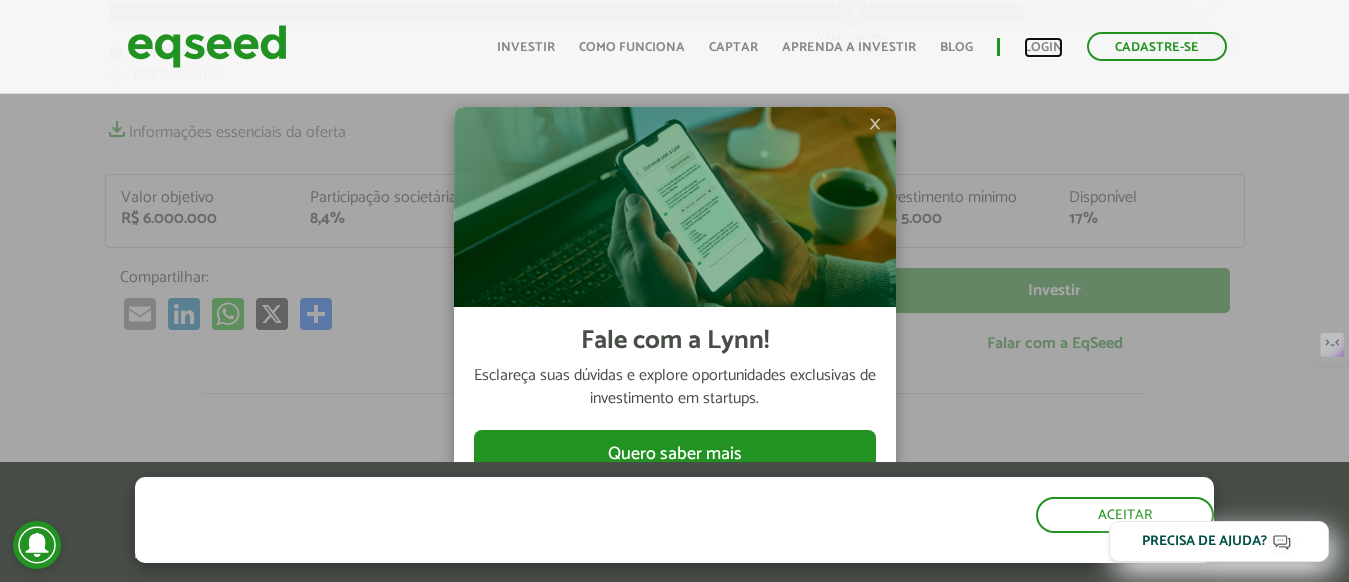 click on "Login" at bounding box center [1043, 47] 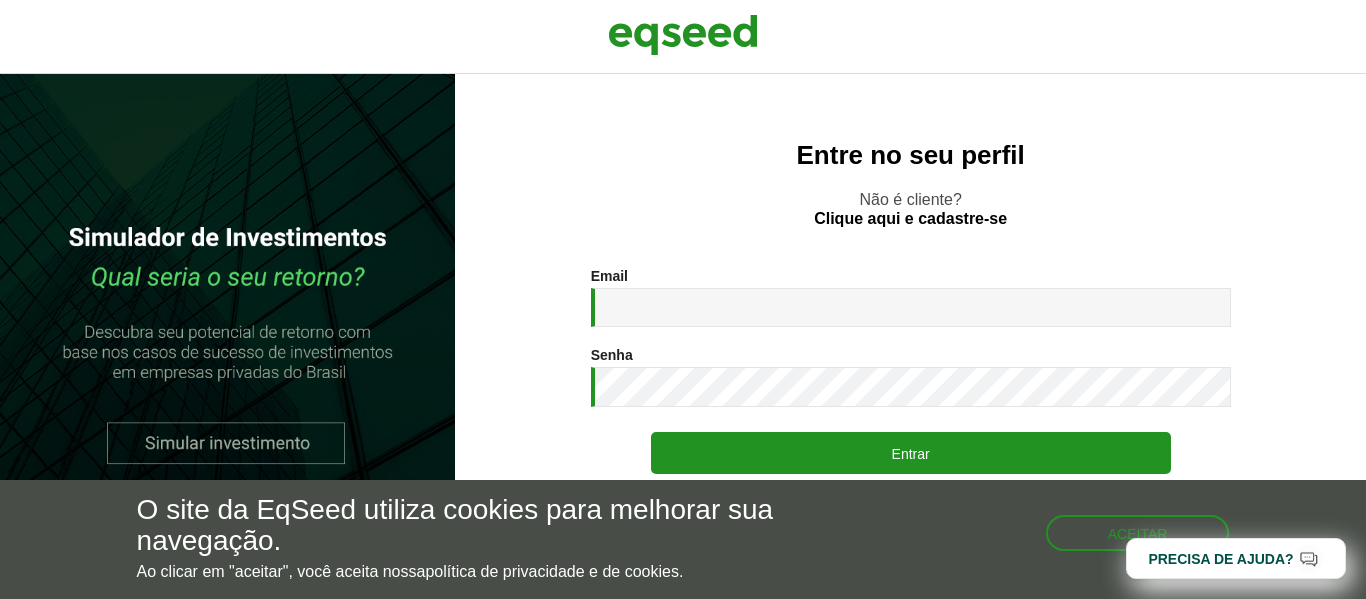 scroll, scrollTop: 0, scrollLeft: 0, axis: both 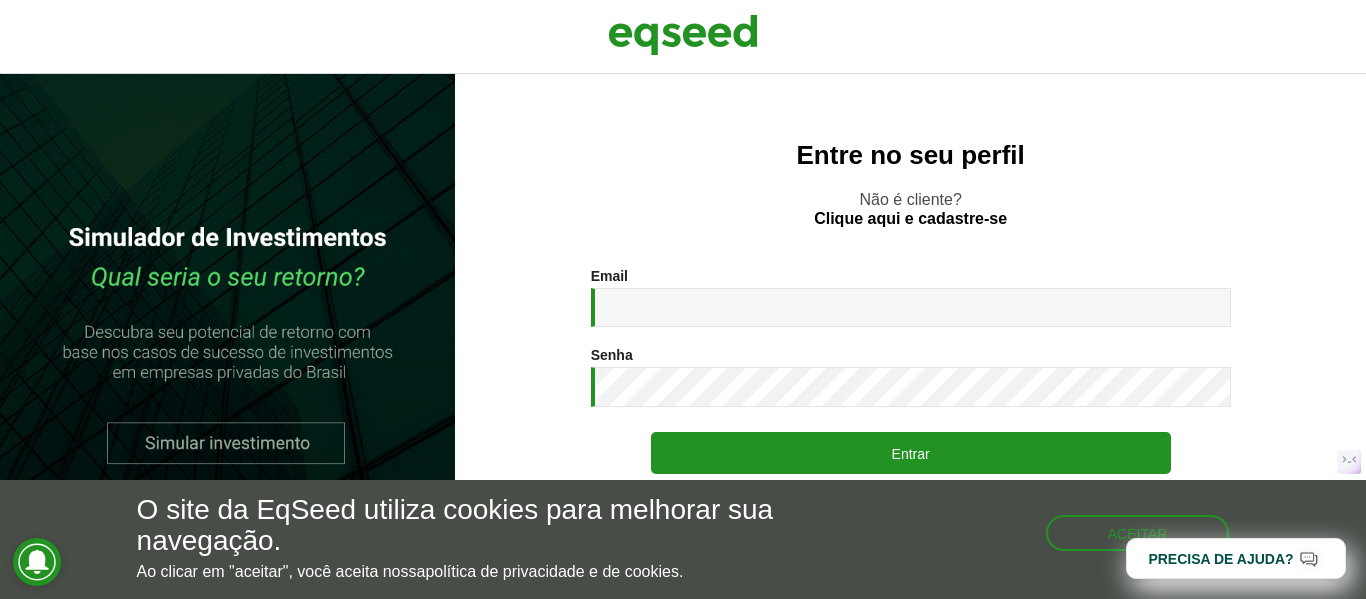 type on "**********" 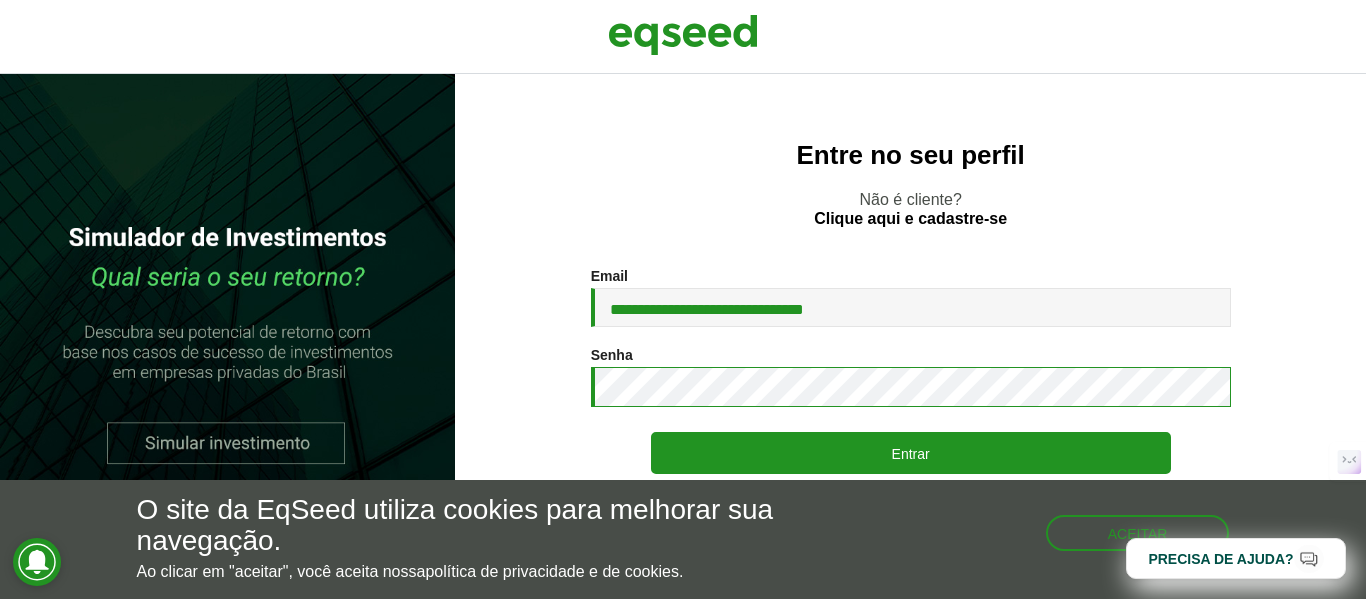 click on "Entrar" at bounding box center [911, 453] 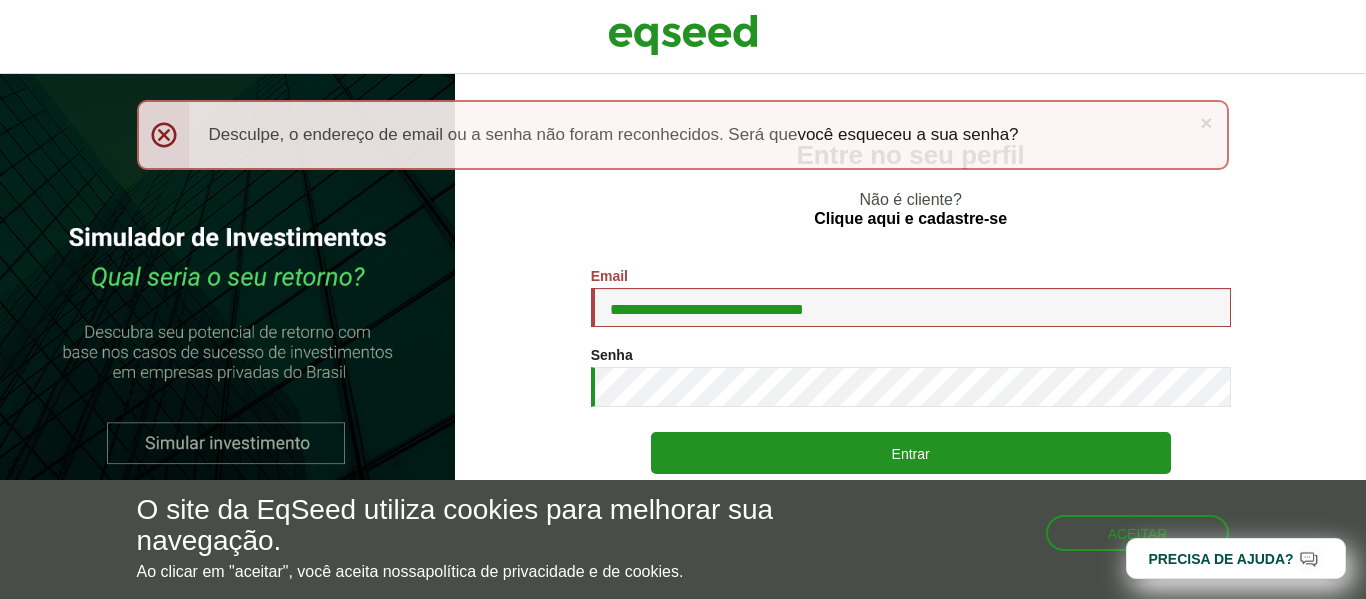 scroll, scrollTop: 0, scrollLeft: 0, axis: both 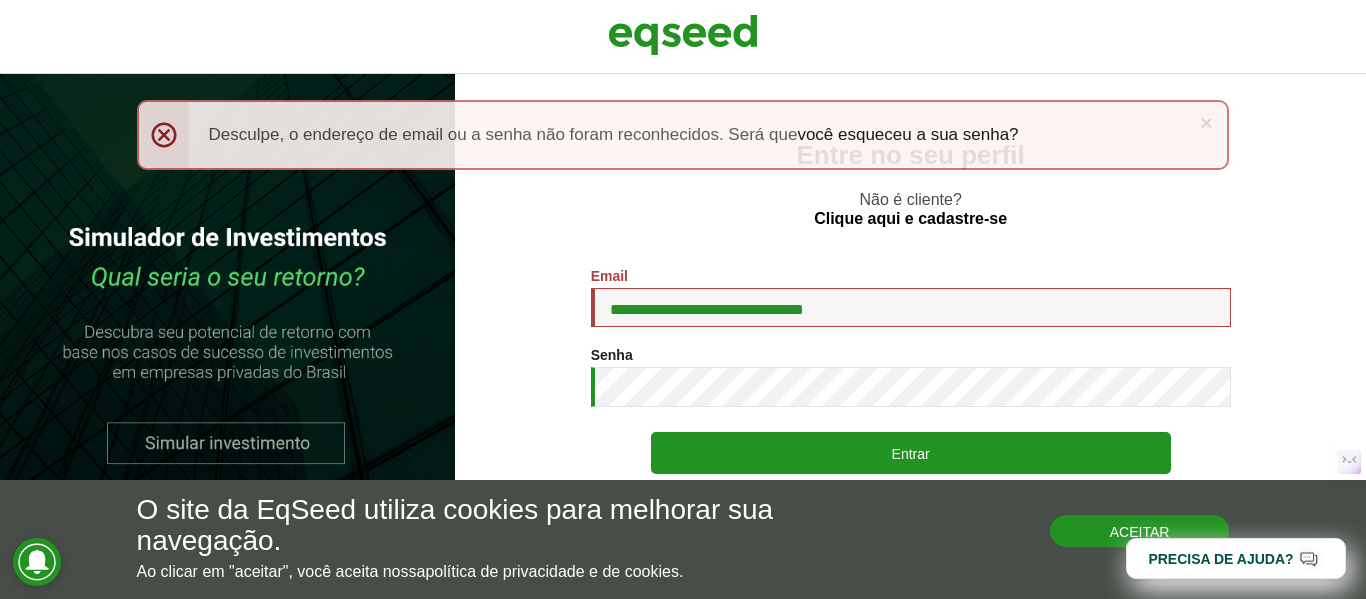 click on "Aceitar" at bounding box center [1140, 531] 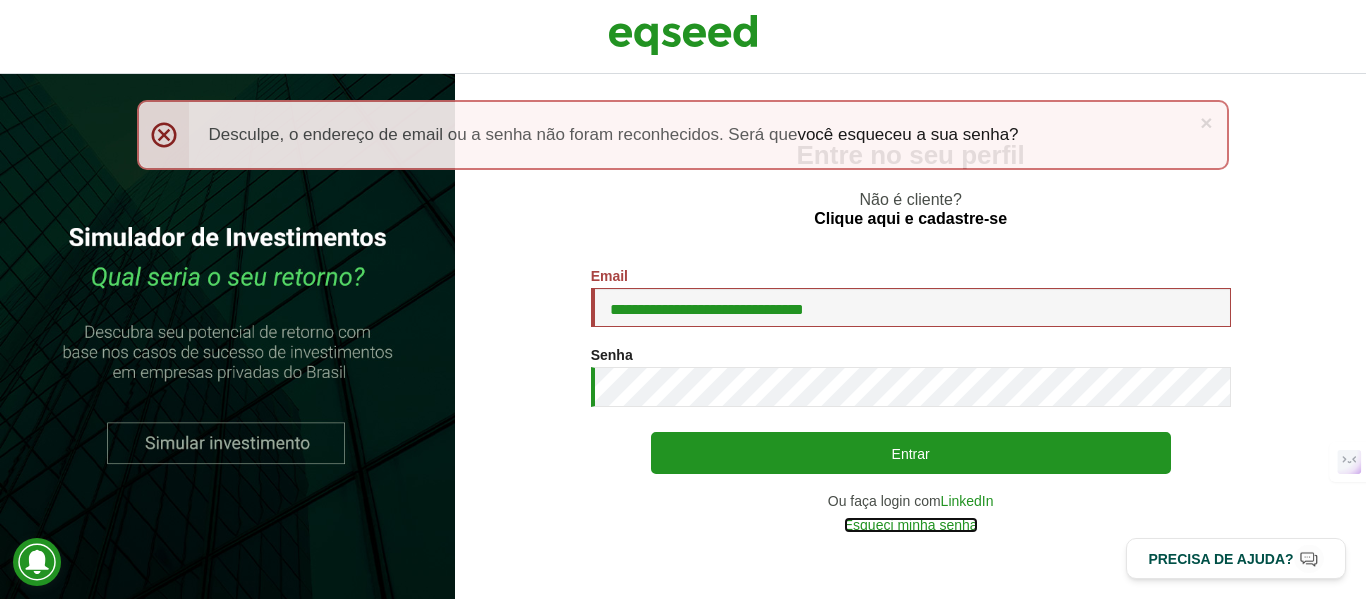 click on "Esqueci minha senha" at bounding box center (911, 525) 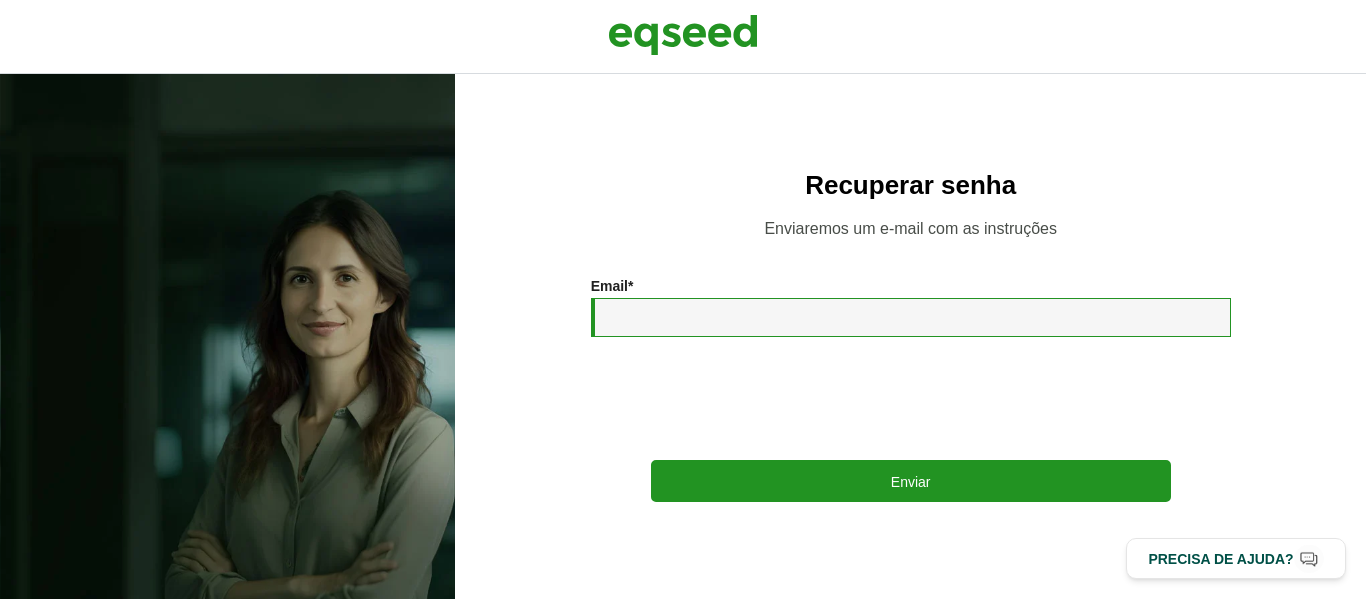 drag, startPoint x: 0, startPoint y: 0, endPoint x: 725, endPoint y: 328, distance: 795.7443 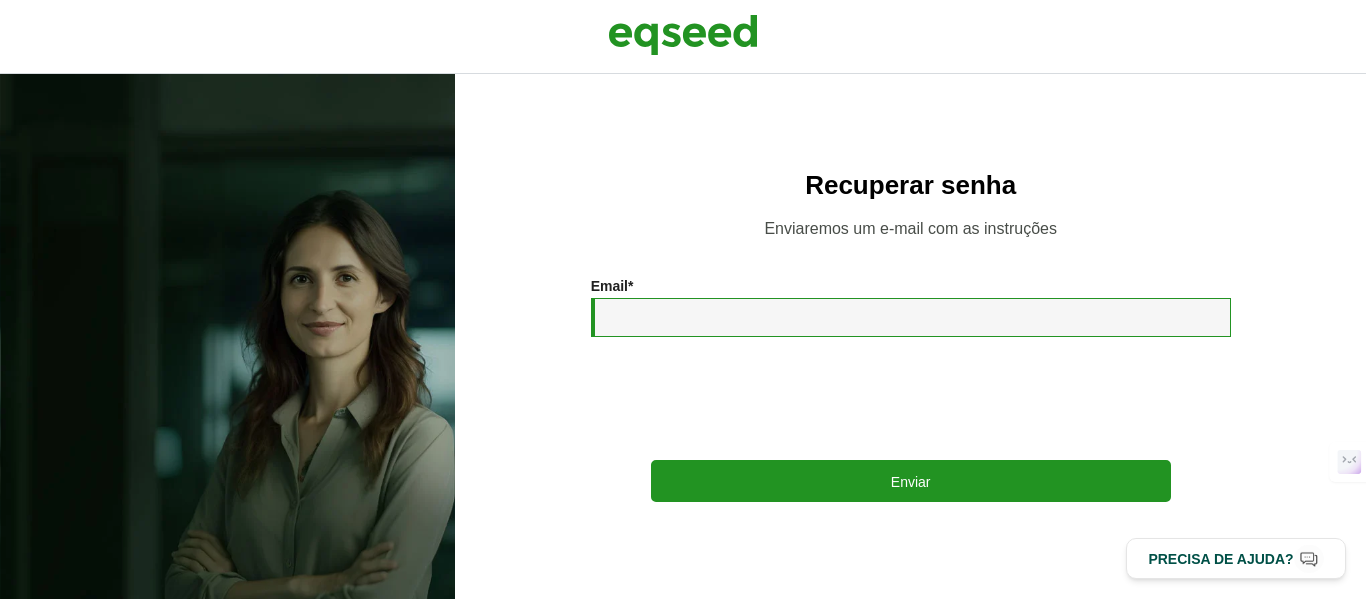 scroll, scrollTop: 0, scrollLeft: 0, axis: both 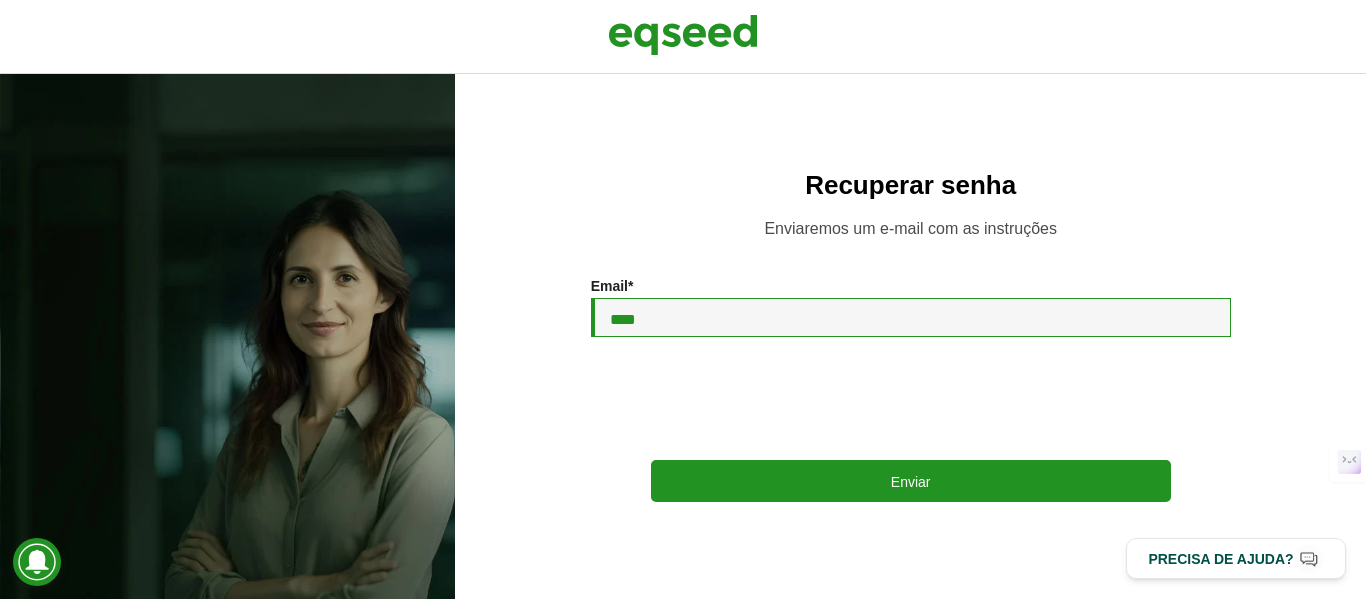 type on "**********" 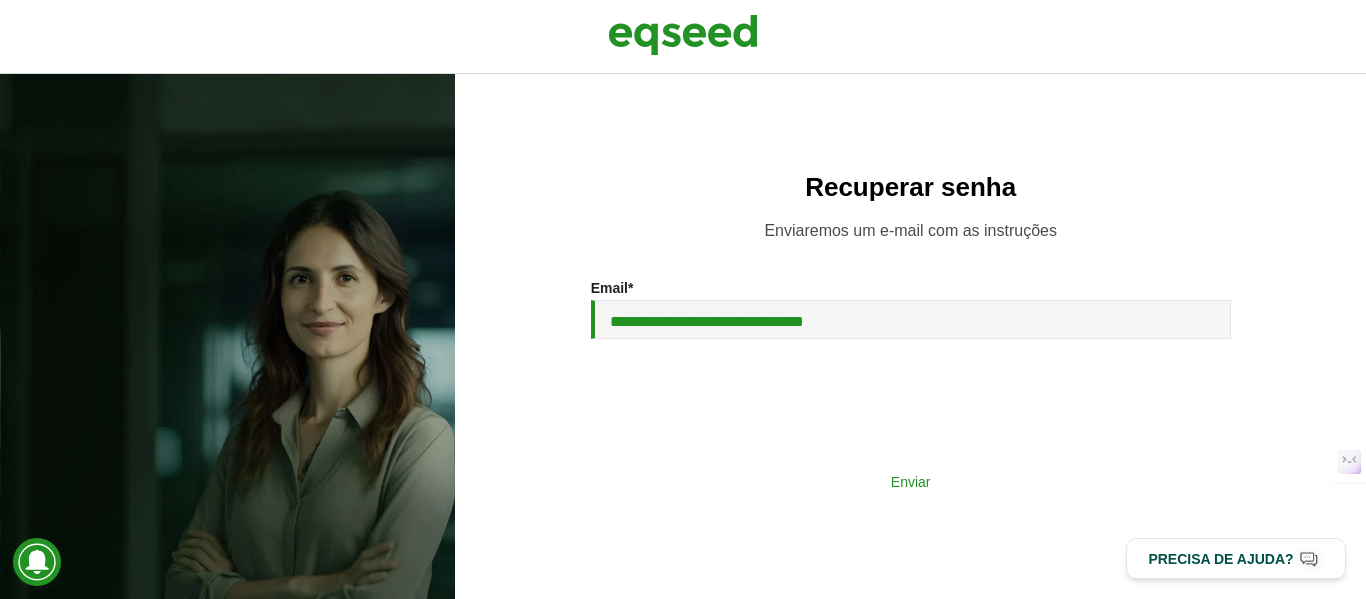 click on "Enviar" at bounding box center (911, 481) 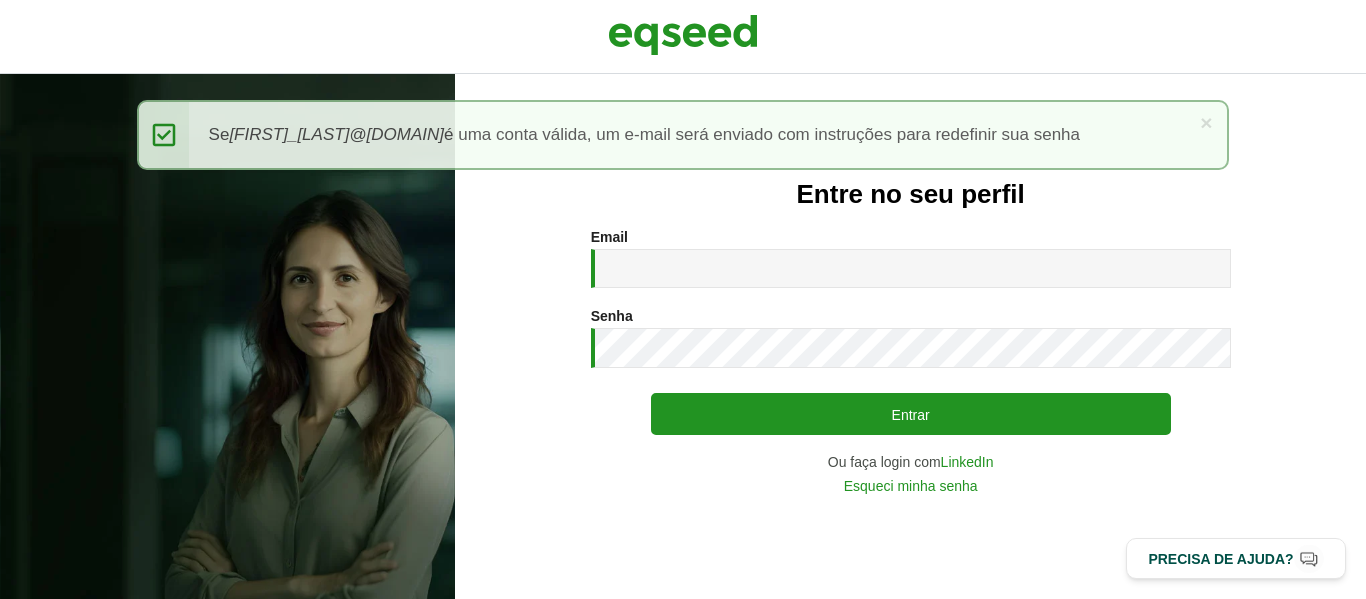 scroll, scrollTop: 0, scrollLeft: 0, axis: both 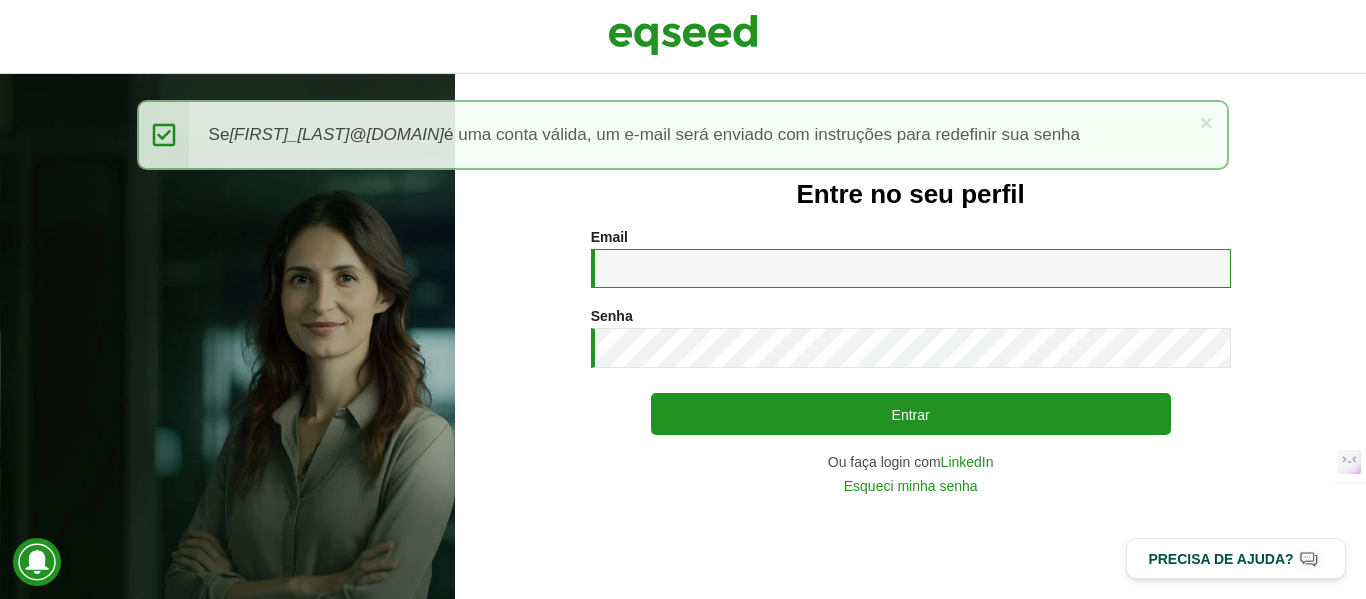 click on "Email  *" at bounding box center [911, 268] 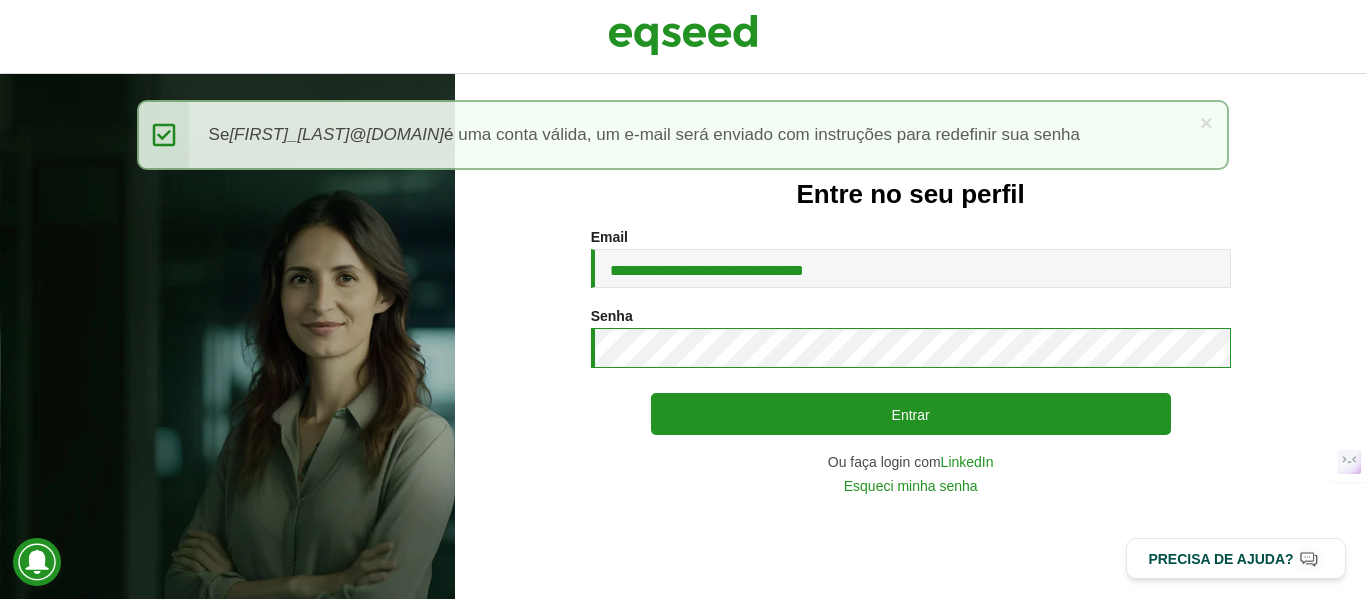 click on "Entrar" at bounding box center (911, 414) 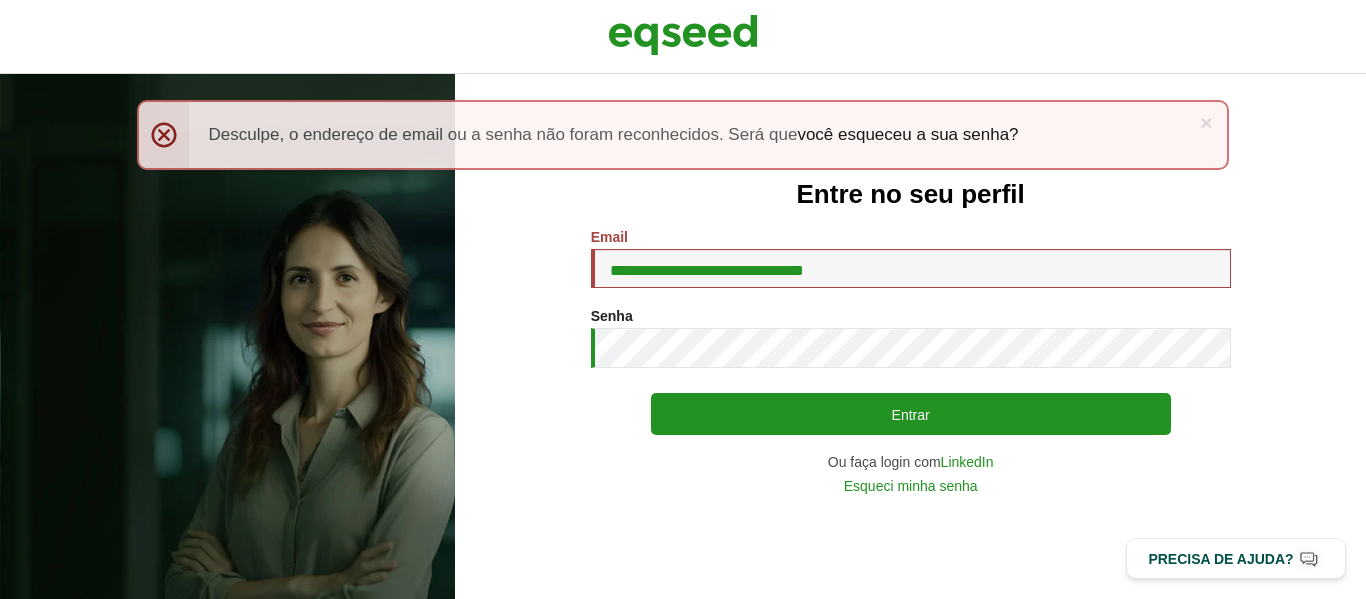 scroll, scrollTop: 0, scrollLeft: 0, axis: both 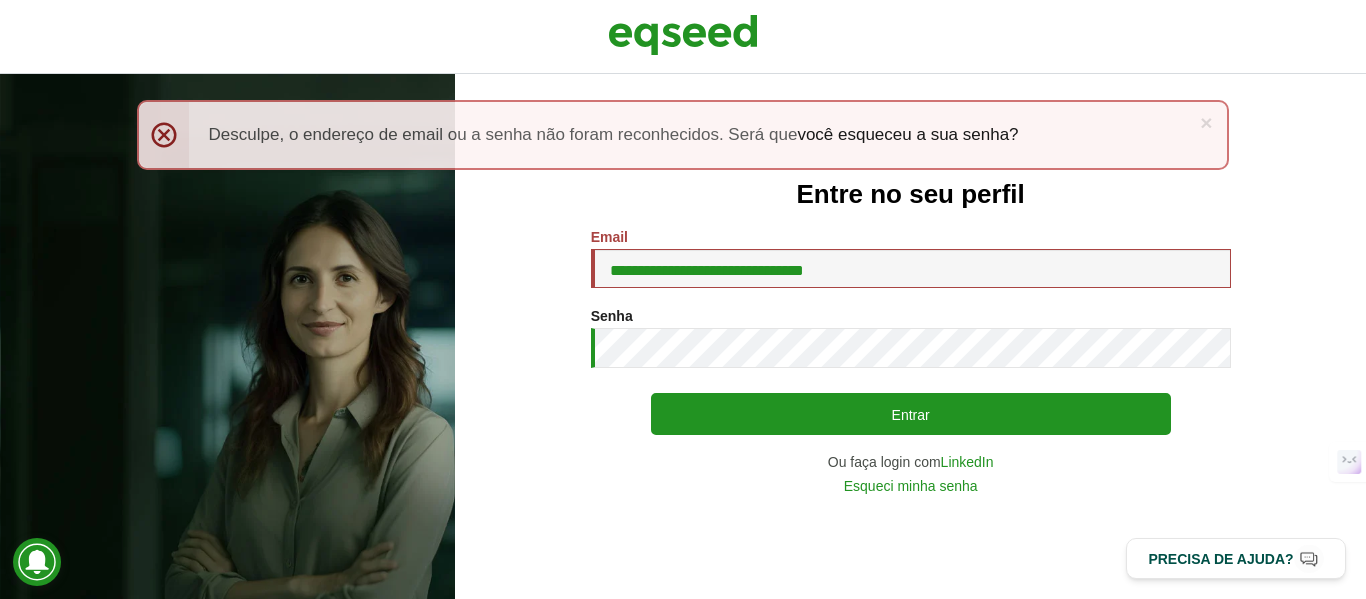 click on "Entrar" at bounding box center [911, 414] 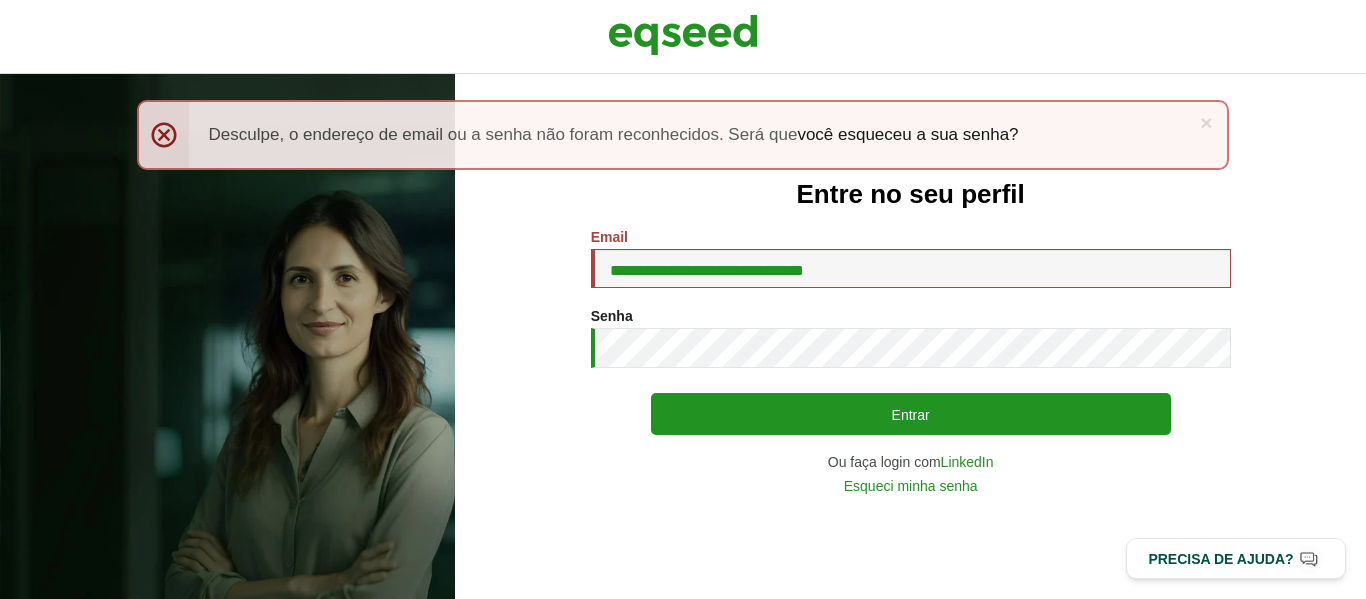 scroll, scrollTop: 0, scrollLeft: 0, axis: both 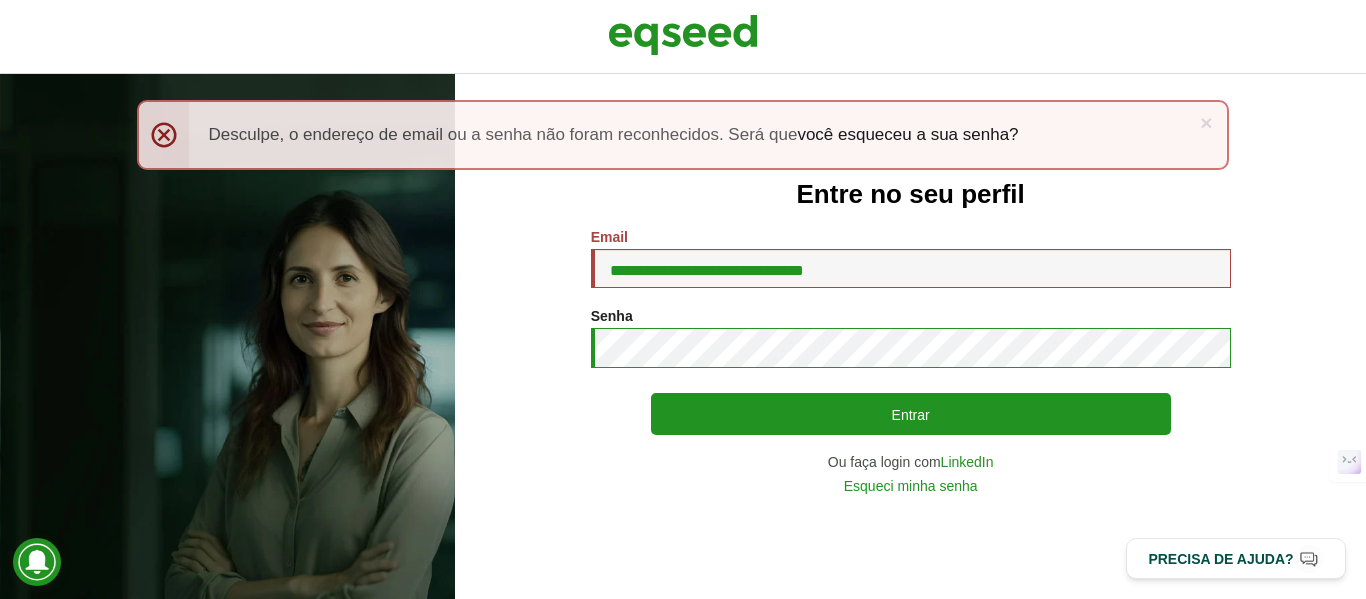 click on "Entrar" at bounding box center (911, 414) 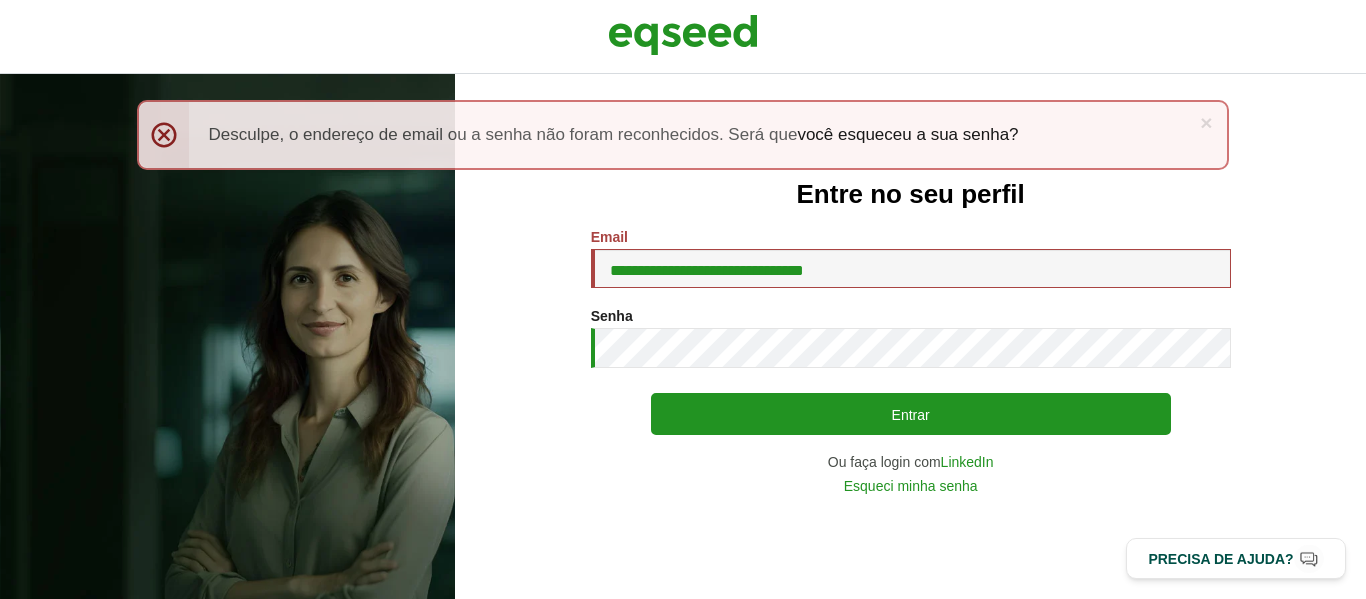 scroll, scrollTop: 0, scrollLeft: 0, axis: both 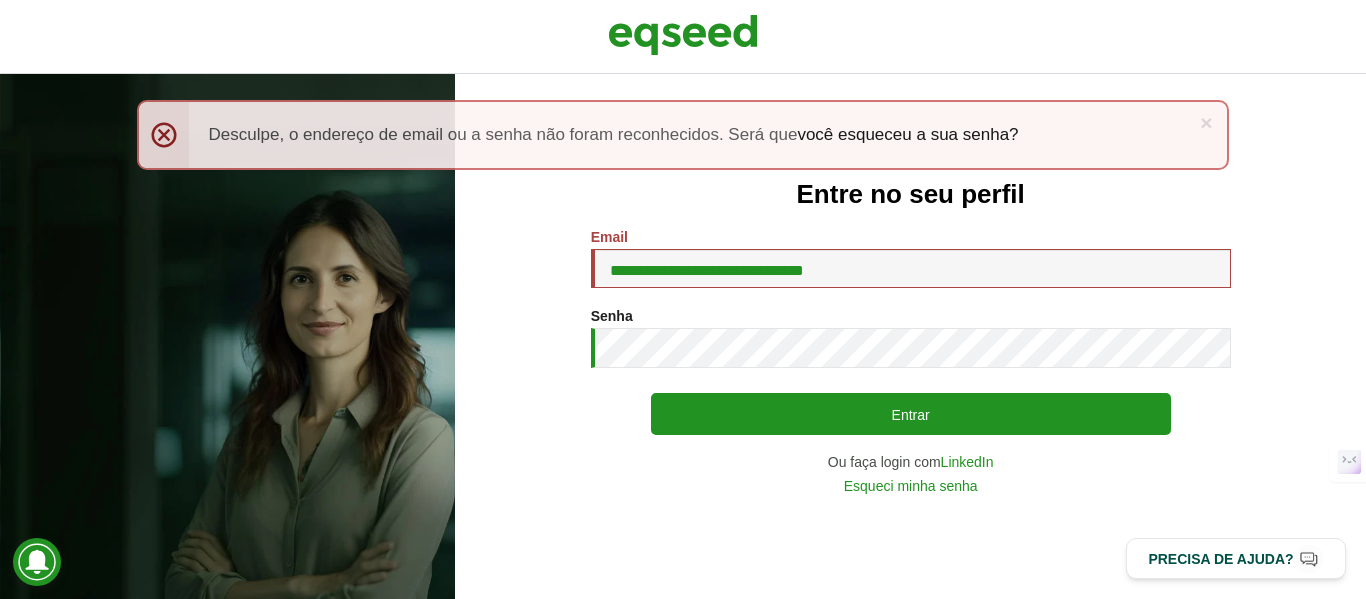 click on "Entrar" at bounding box center (911, 414) 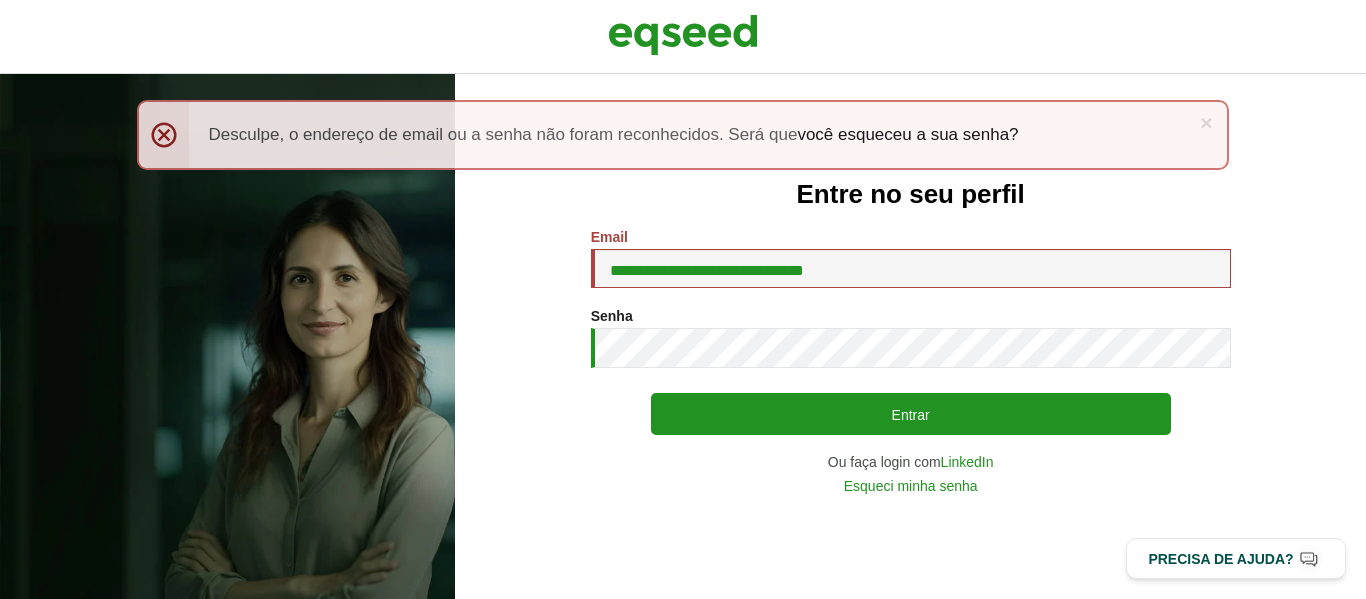 scroll, scrollTop: 0, scrollLeft: 0, axis: both 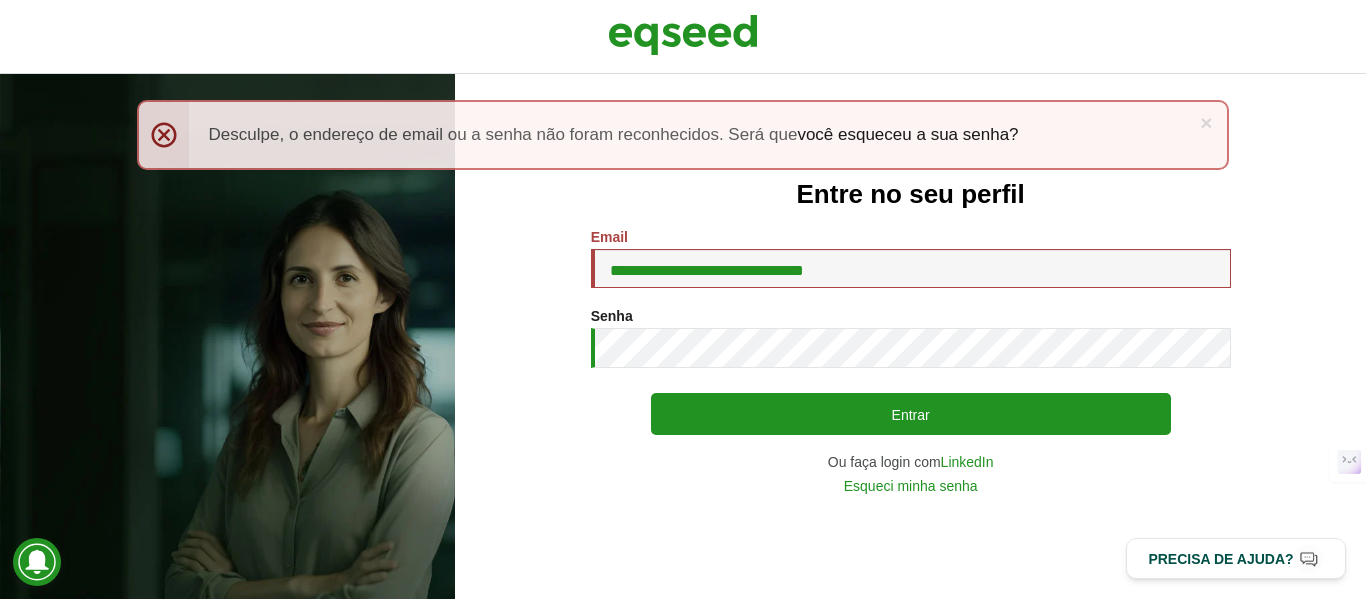 click on "Entrar" at bounding box center [911, 414] 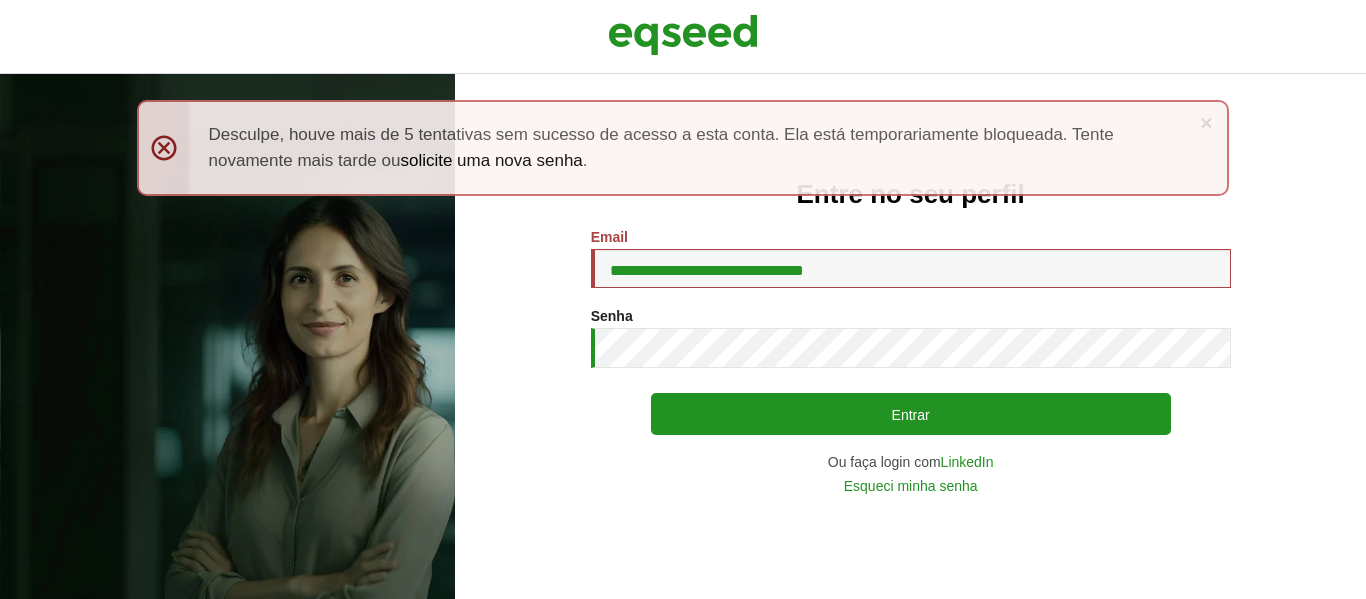 scroll, scrollTop: 0, scrollLeft: 0, axis: both 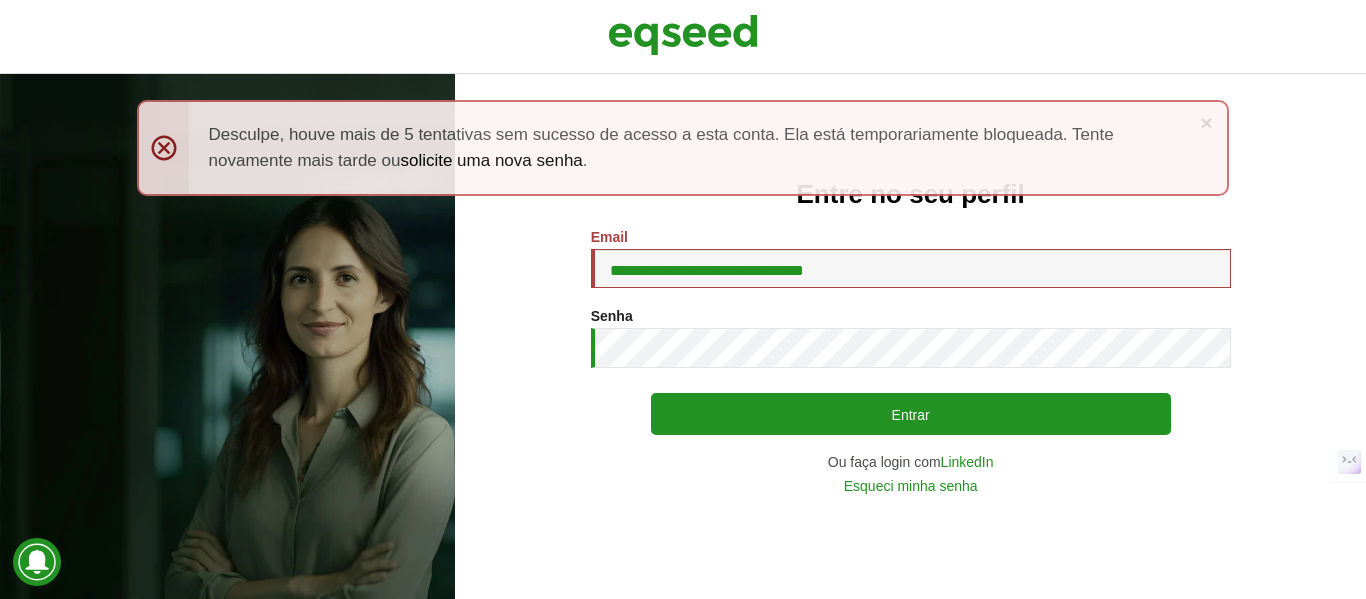 click on "Entrar" at bounding box center [911, 414] 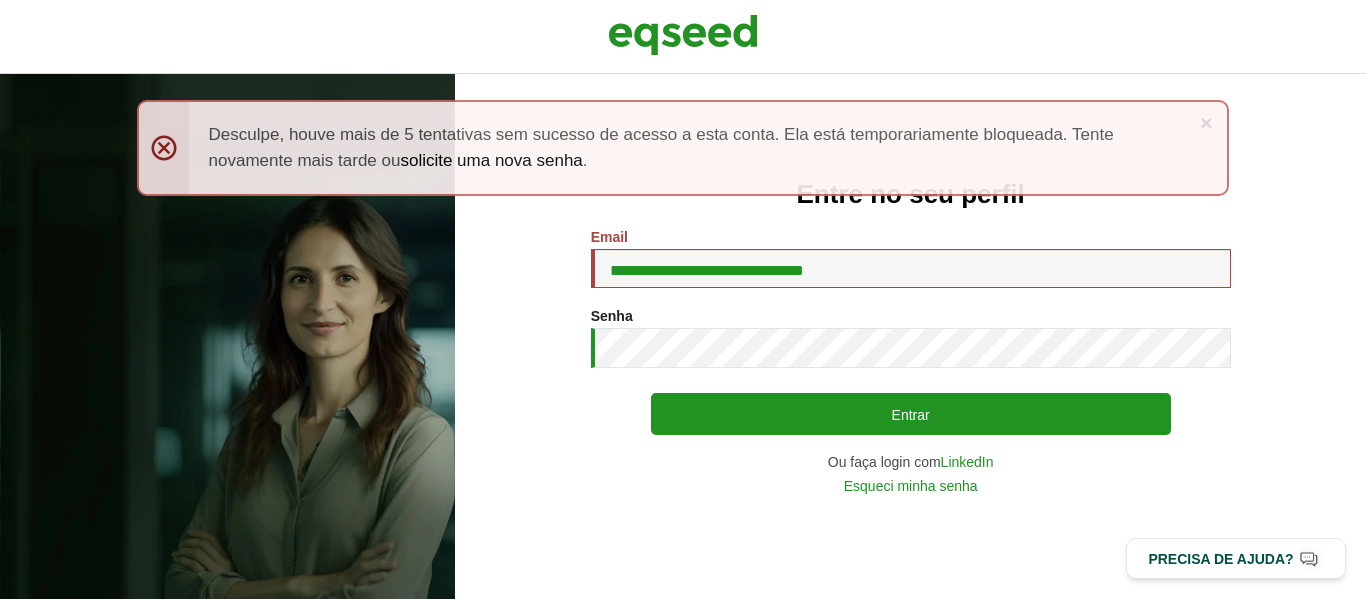 scroll, scrollTop: 0, scrollLeft: 0, axis: both 